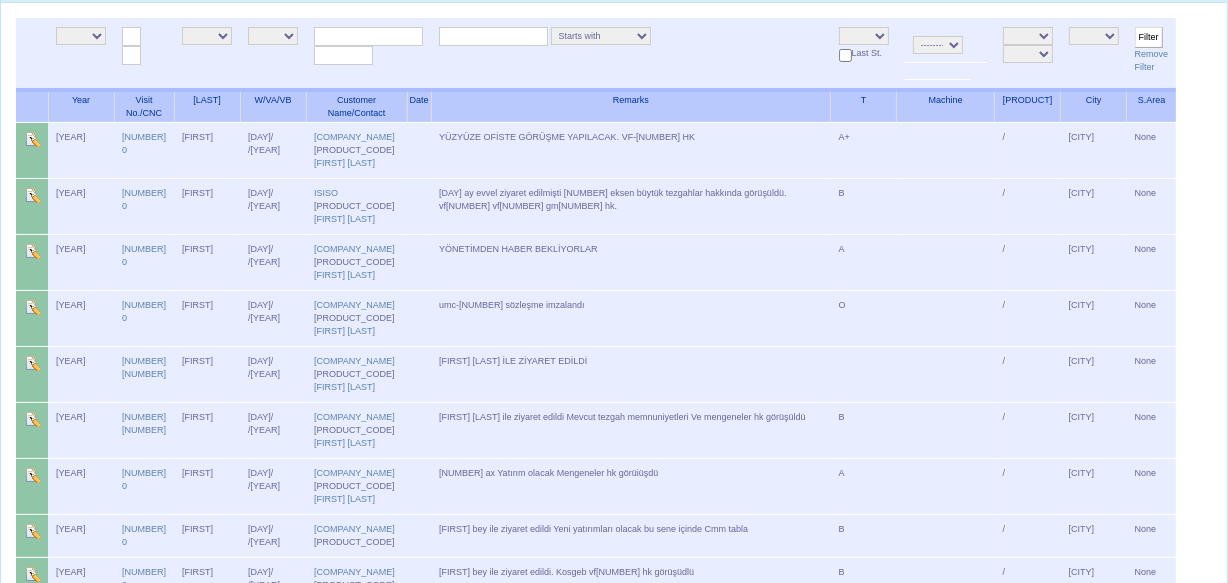 scroll, scrollTop: 0, scrollLeft: 0, axis: both 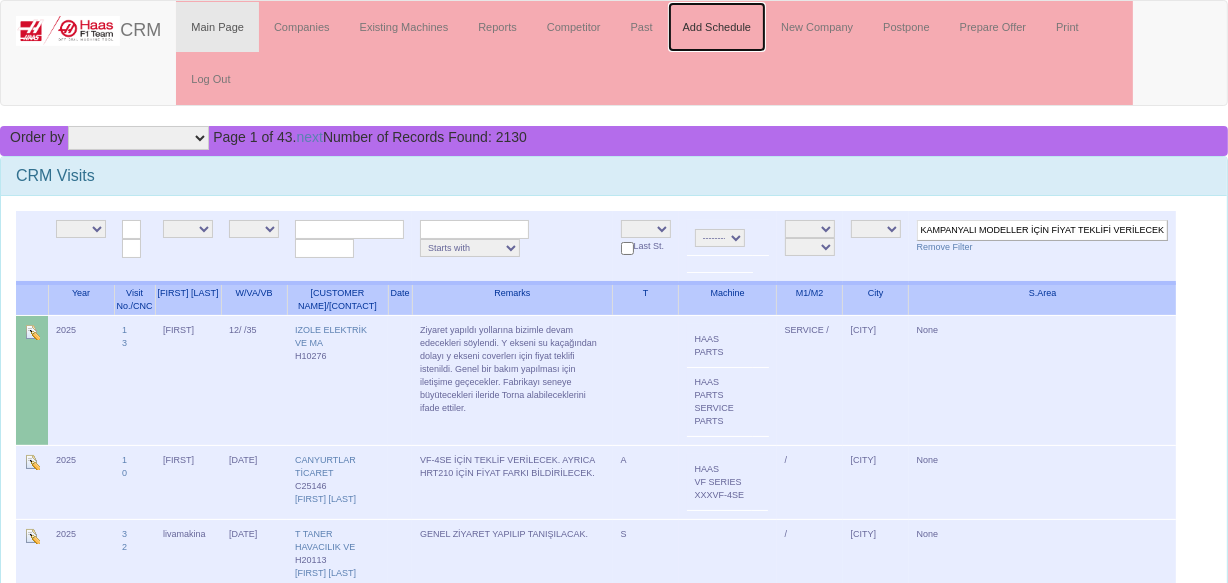 click on "Add Schedule" at bounding box center [717, 27] 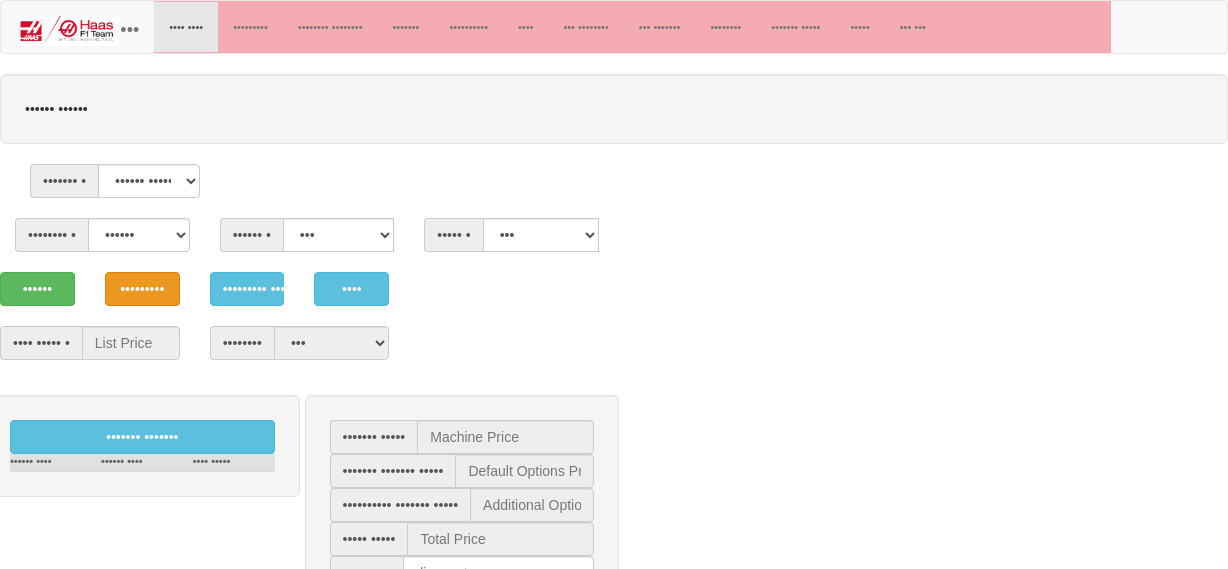 scroll, scrollTop: 0, scrollLeft: 0, axis: both 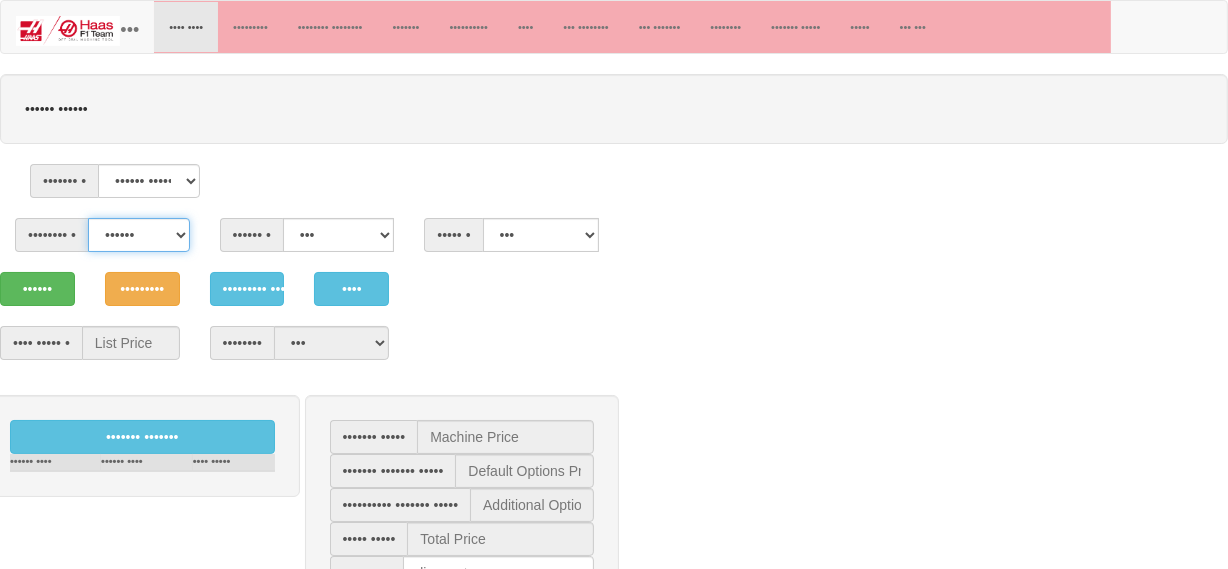 click on "••••••
••••
••••••" at bounding box center [139, 235] 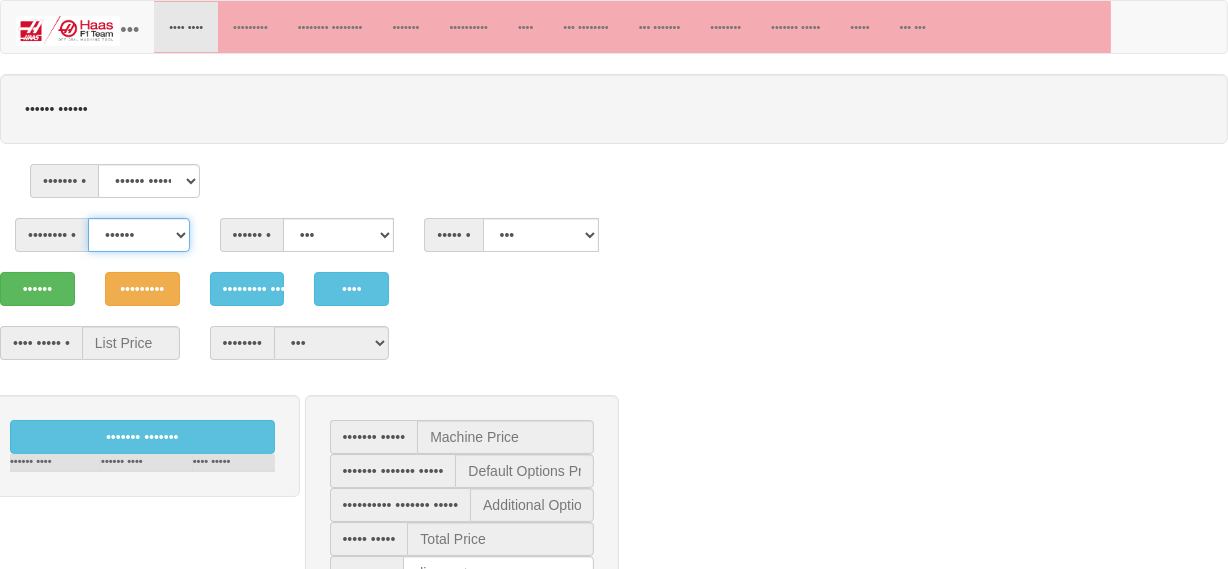click on "••••••
••••
••••••" at bounding box center (139, 235) 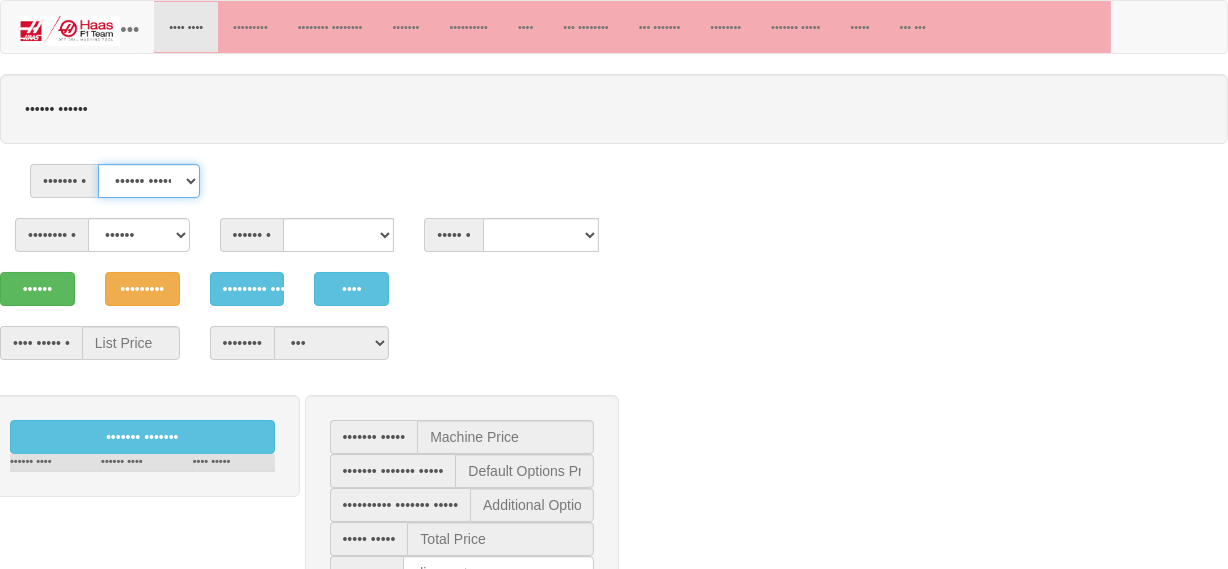 drag, startPoint x: 148, startPoint y: 232, endPoint x: 154, endPoint y: 241, distance: 10.816654 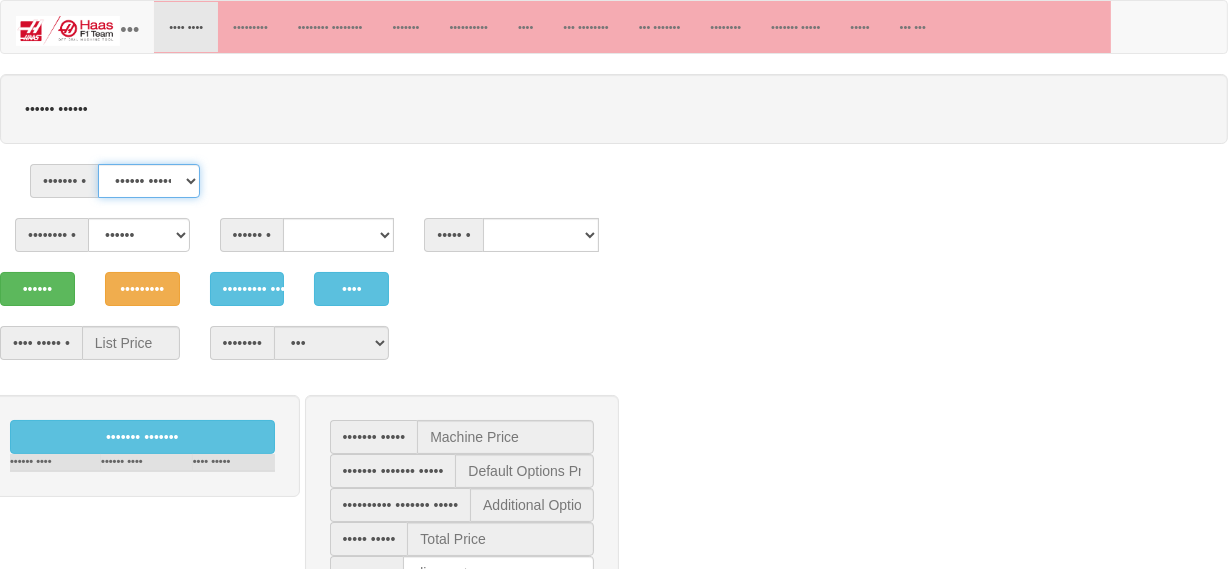 click on "•••••• •••••••" at bounding box center [149, 181] 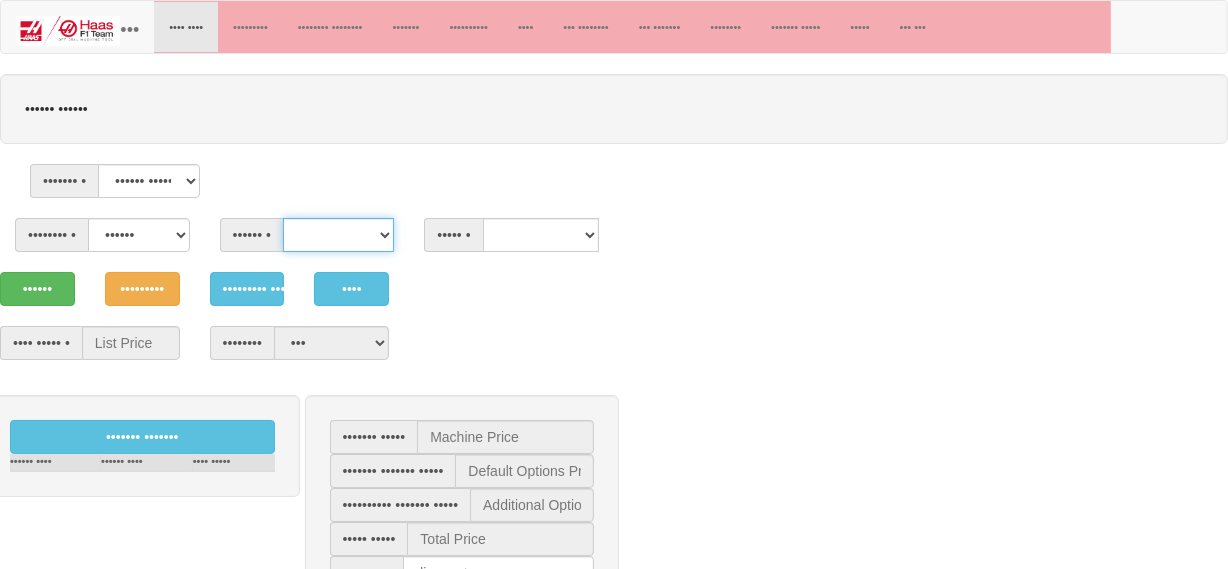 click on "•• ••••••
•• ••••••
•••
•• ••••••
••••••••••
•• ••••••
•••• ••••••
•• ••••••
•• ••••••
•• ••••••
•• ••••••
•• ••••••
•• ••••••
•• ••••••
•• ••••••
•• ••••••
•• ••••••
•••••
•• ••••••" at bounding box center (338, 235) 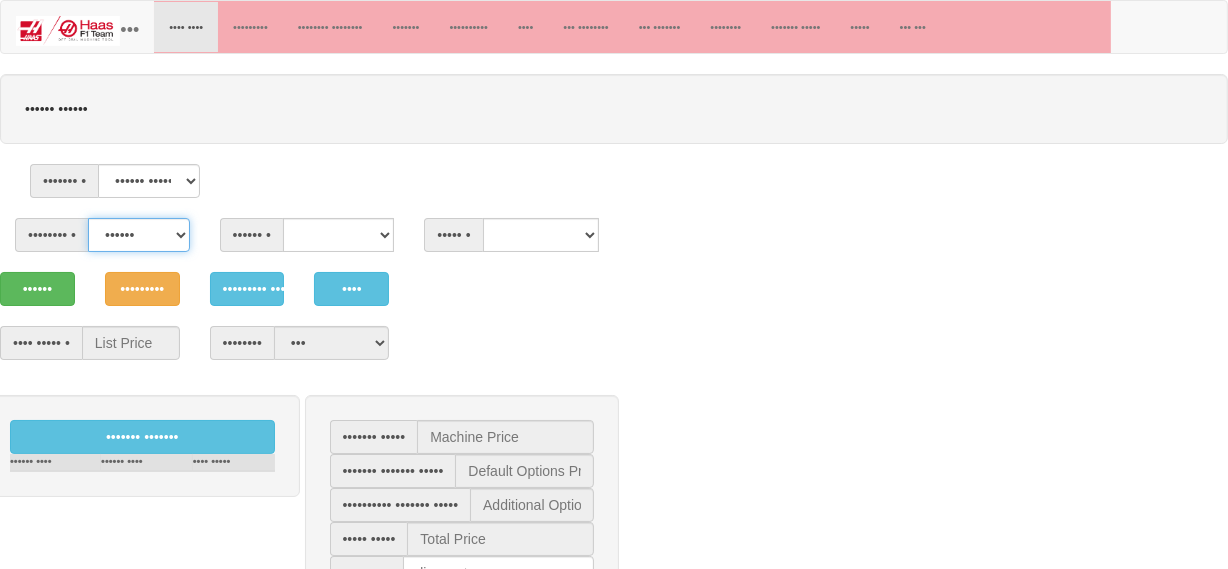 drag, startPoint x: 151, startPoint y: 278, endPoint x: 157, endPoint y: 301, distance: 23.769728 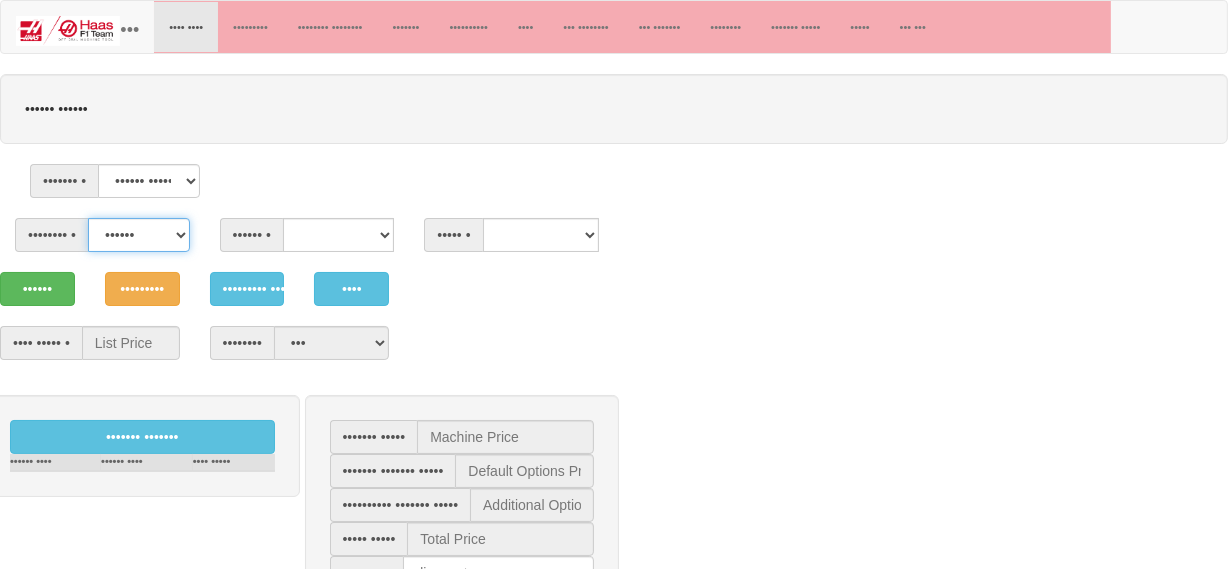 click on "••••••
••••
••••••" at bounding box center (139, 235) 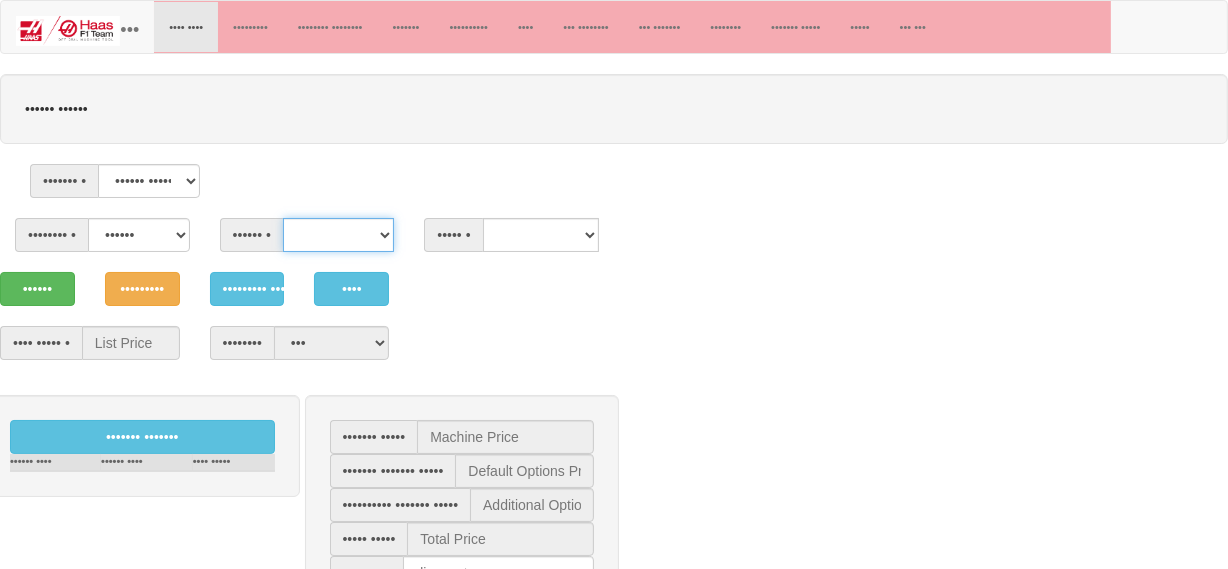 click on "••••••" at bounding box center (338, 235) 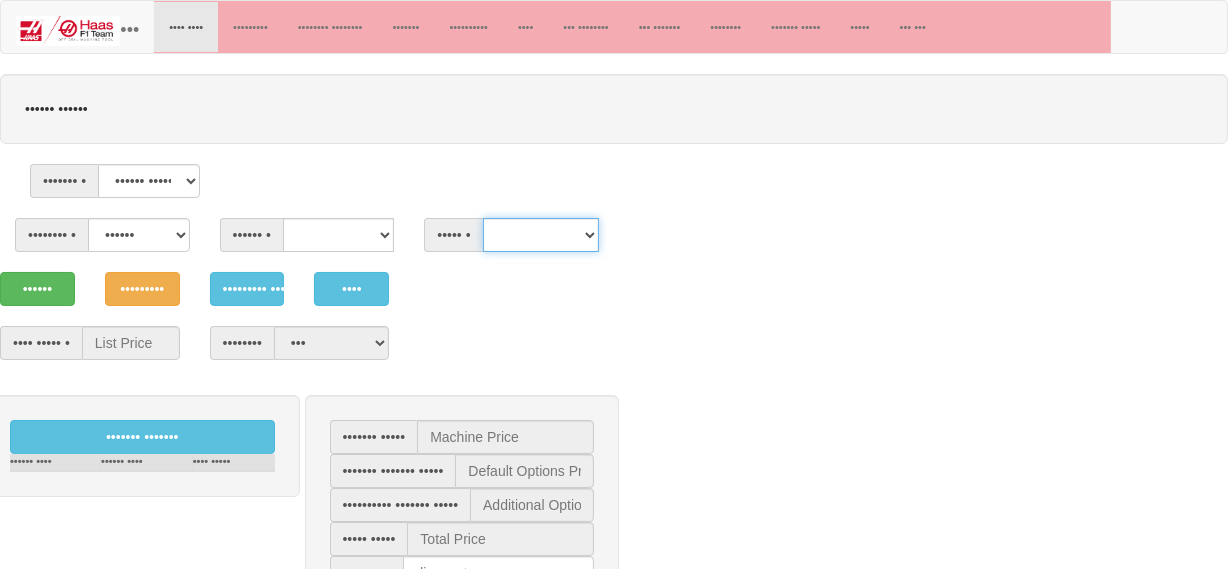 drag, startPoint x: 537, startPoint y: 293, endPoint x: 549, endPoint y: 297, distance: 12.649111 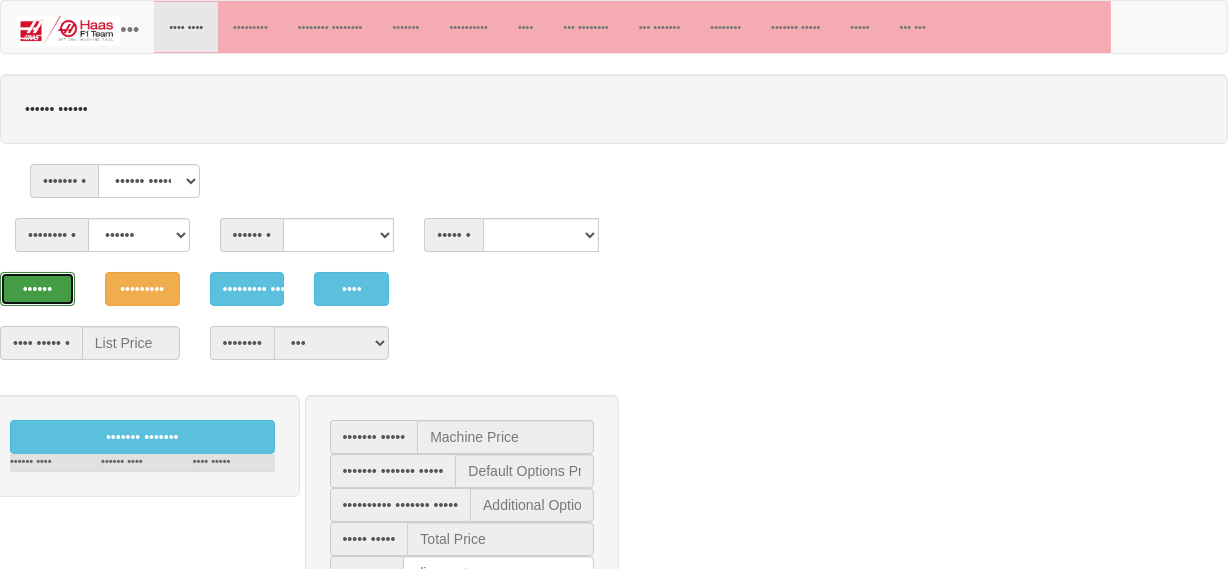 drag, startPoint x: 38, startPoint y: 351, endPoint x: 751, endPoint y: 289, distance: 715.69055 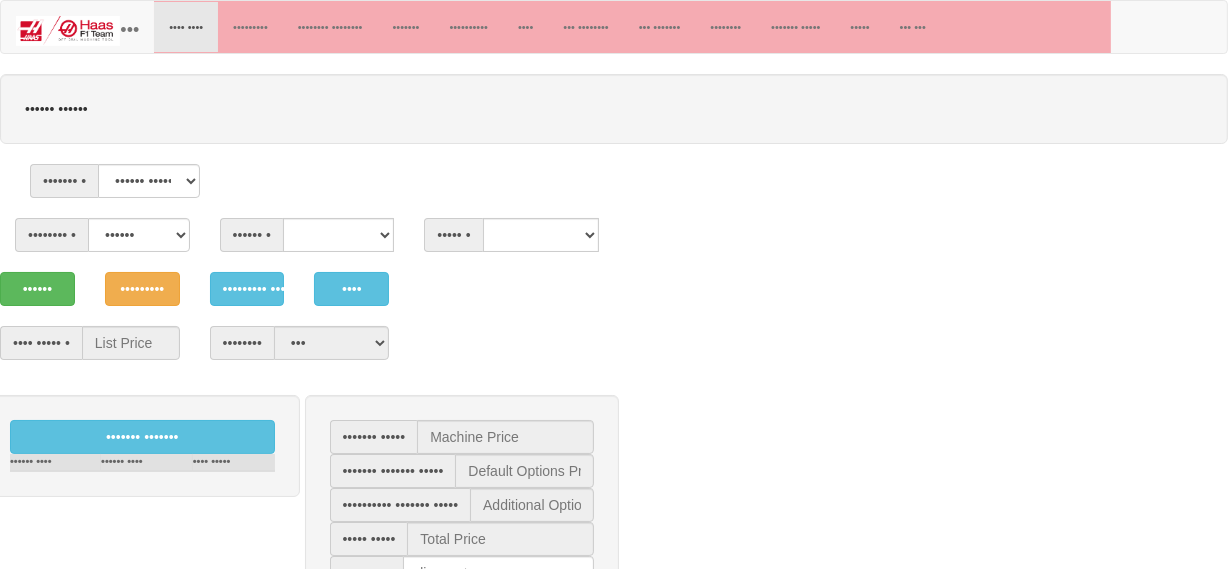 click on "•••••• ••••••
••••••• •
•••••• •••••••
•••••••• •
••••••
••••
••••••
••••••   •
••••••
•••••    •
••••••" at bounding box center [614, 510] 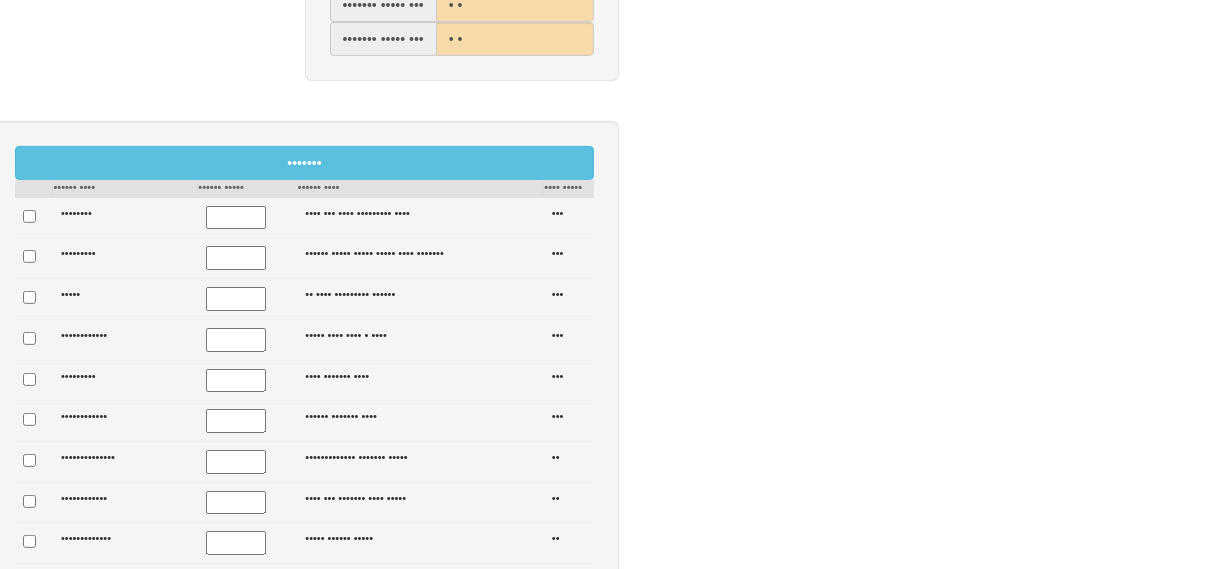 scroll, scrollTop: 1644, scrollLeft: 0, axis: vertical 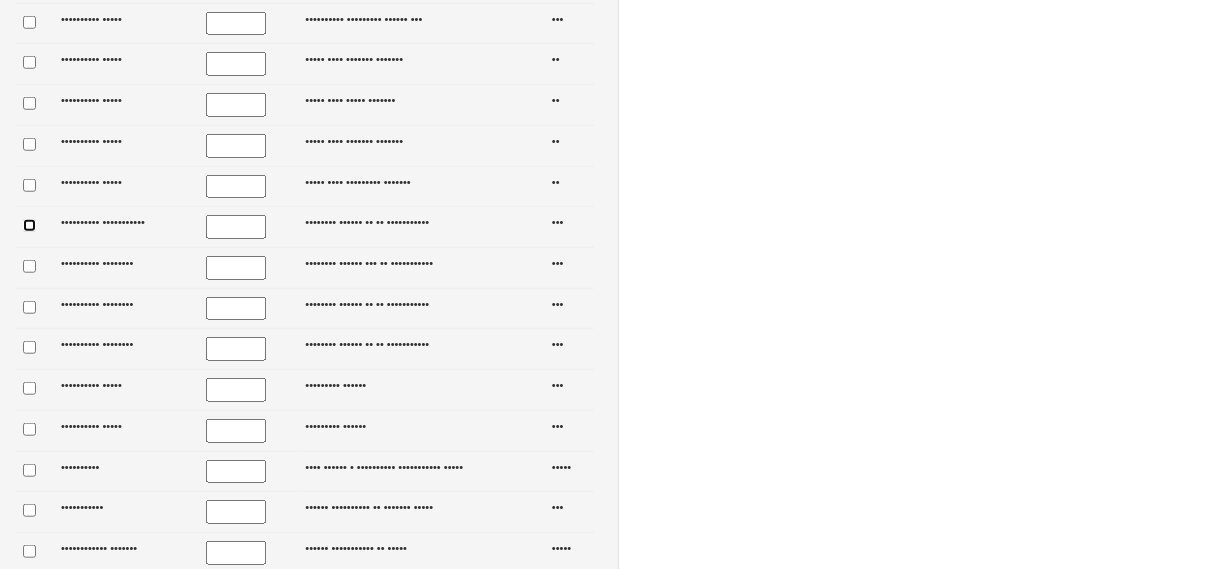 click at bounding box center [29, 225] 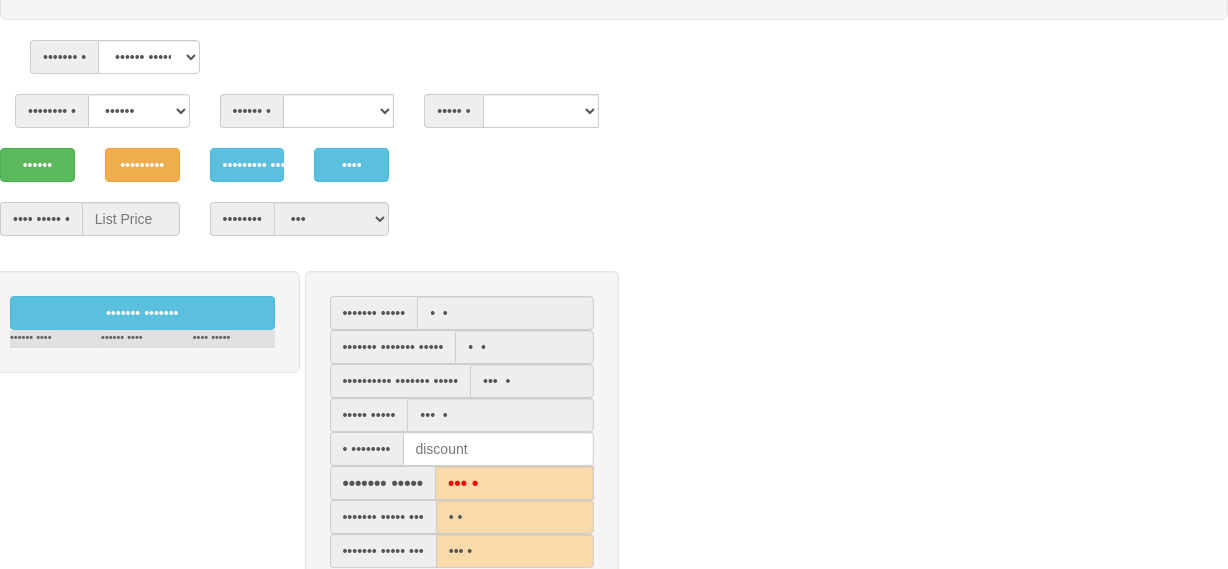 scroll, scrollTop: 99, scrollLeft: 0, axis: vertical 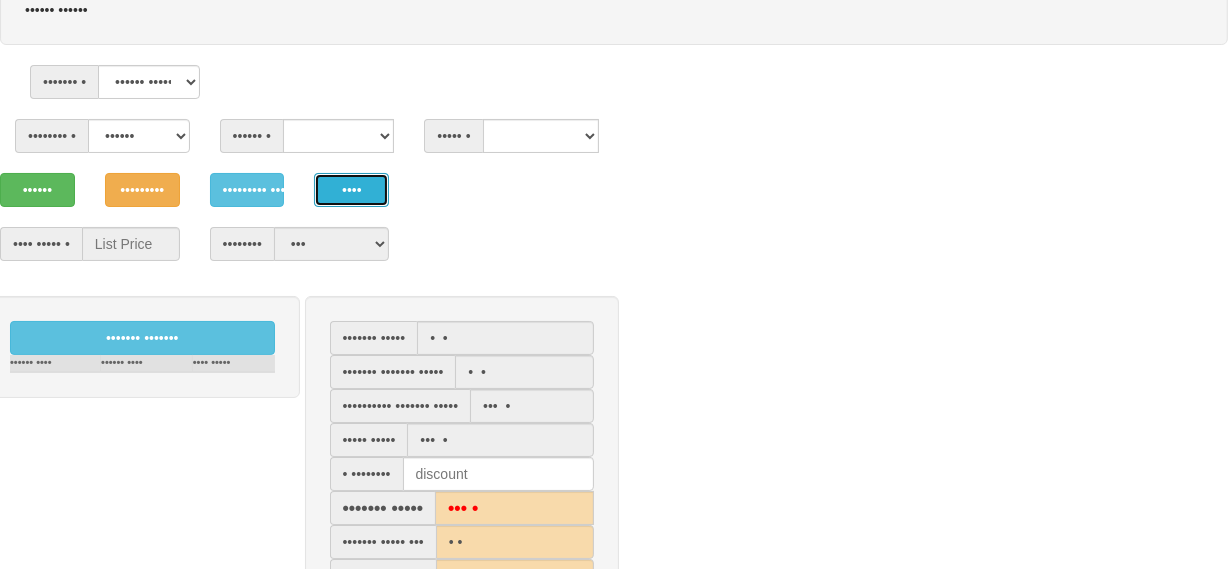 click on "••••" at bounding box center (247, 190) 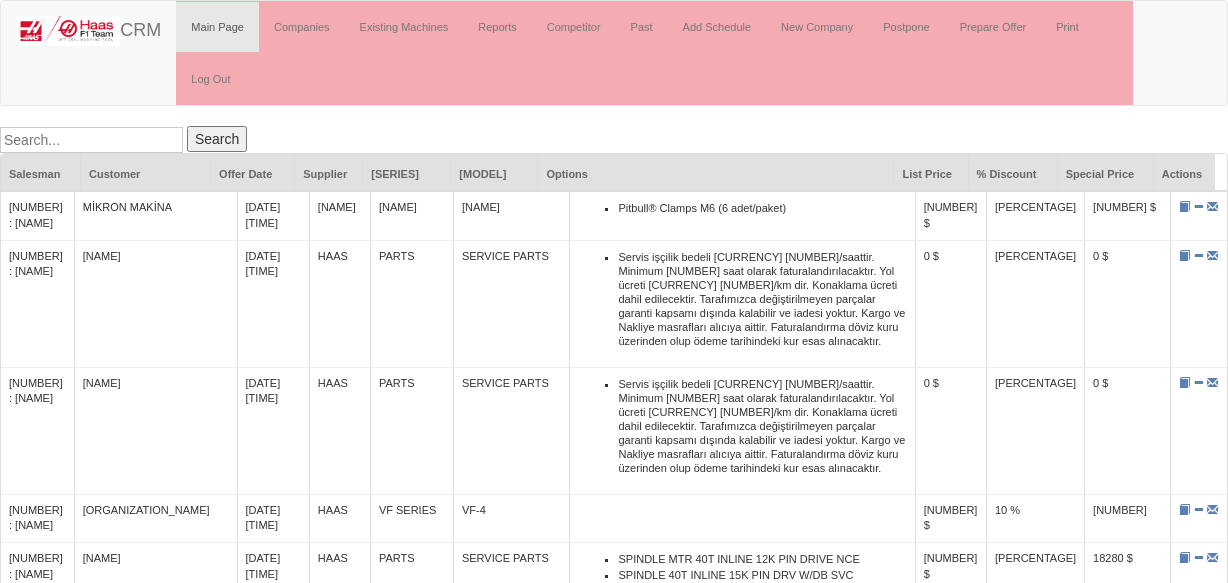 scroll, scrollTop: 0, scrollLeft: 0, axis: both 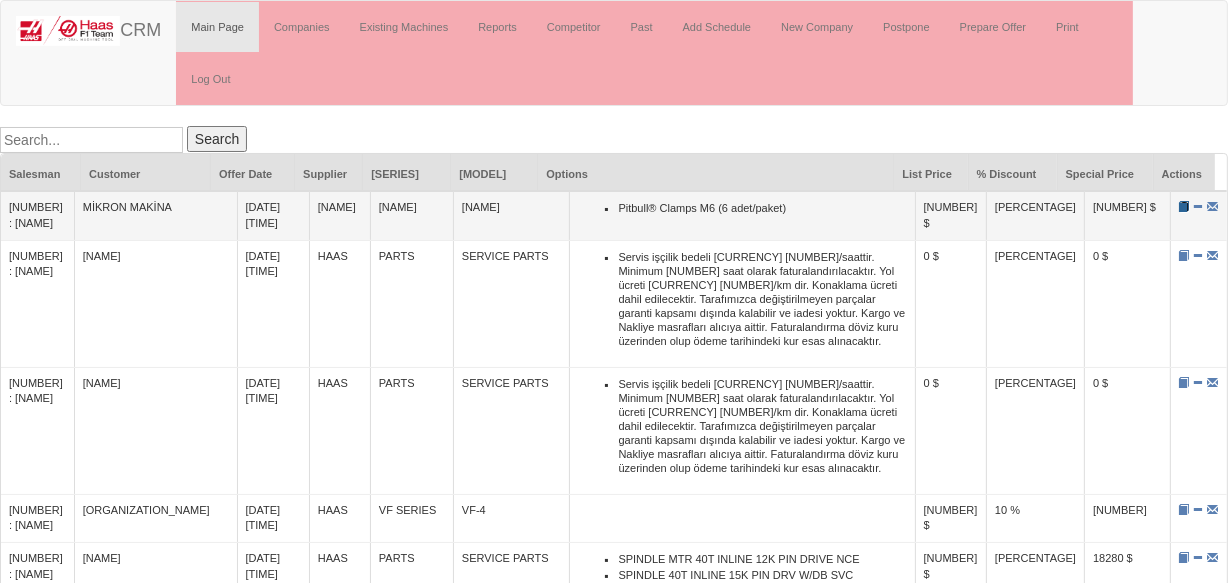 click at bounding box center (1184, 206) 